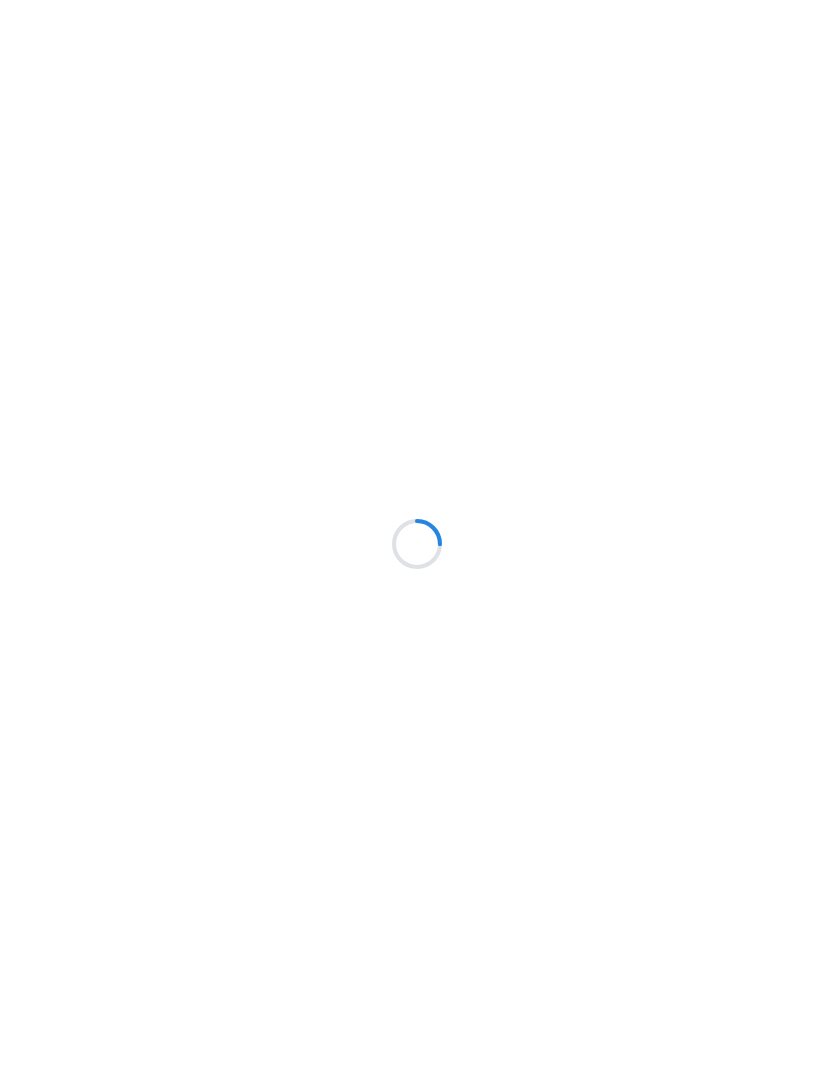 scroll, scrollTop: 0, scrollLeft: 0, axis: both 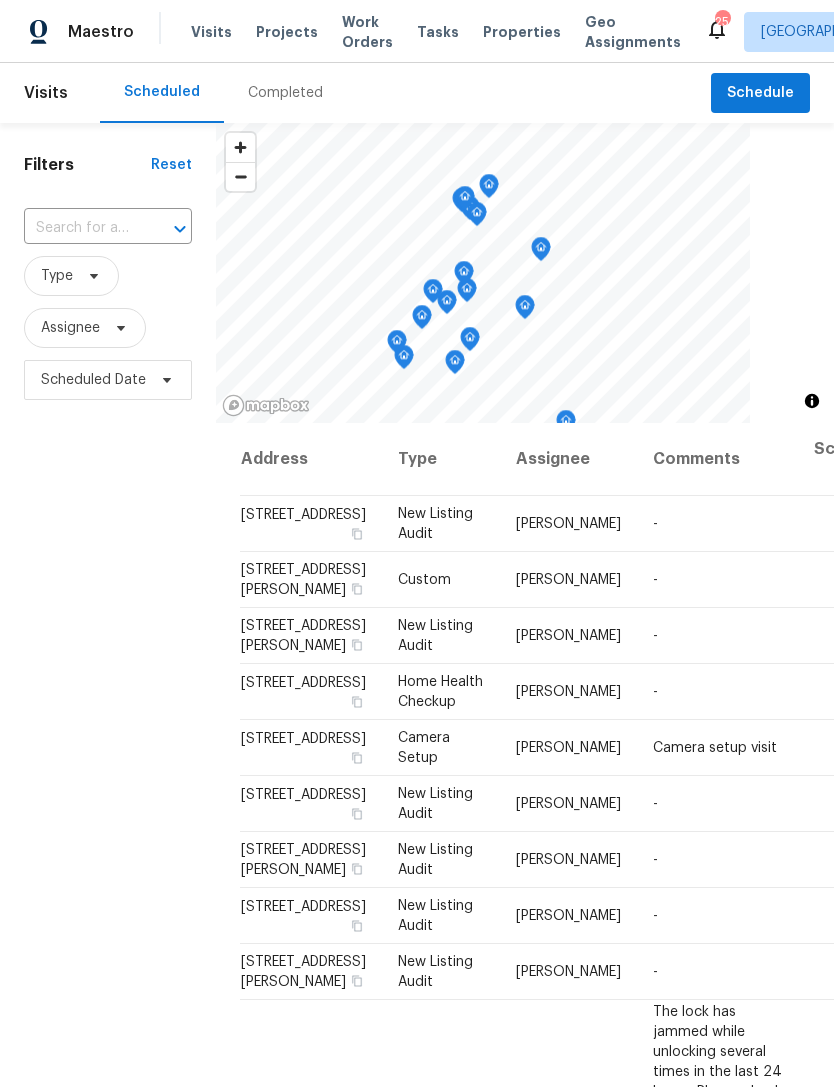 click at bounding box center [80, 228] 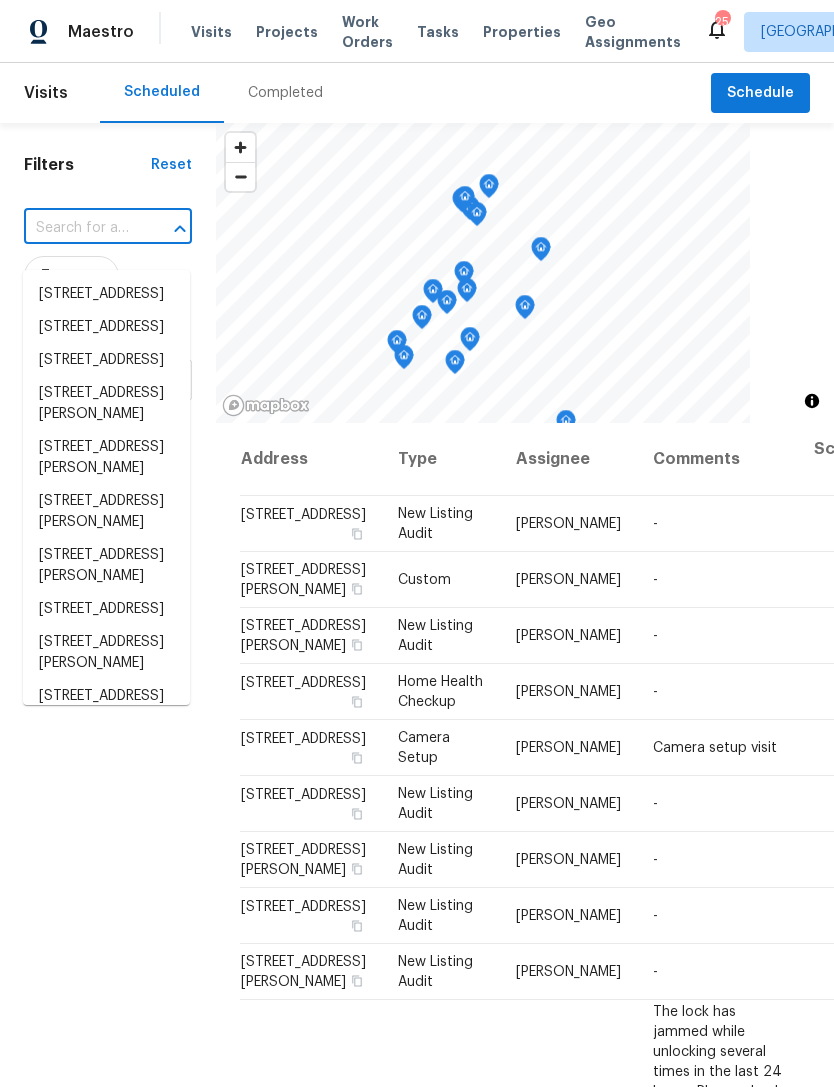 click on "Properties" at bounding box center [522, 32] 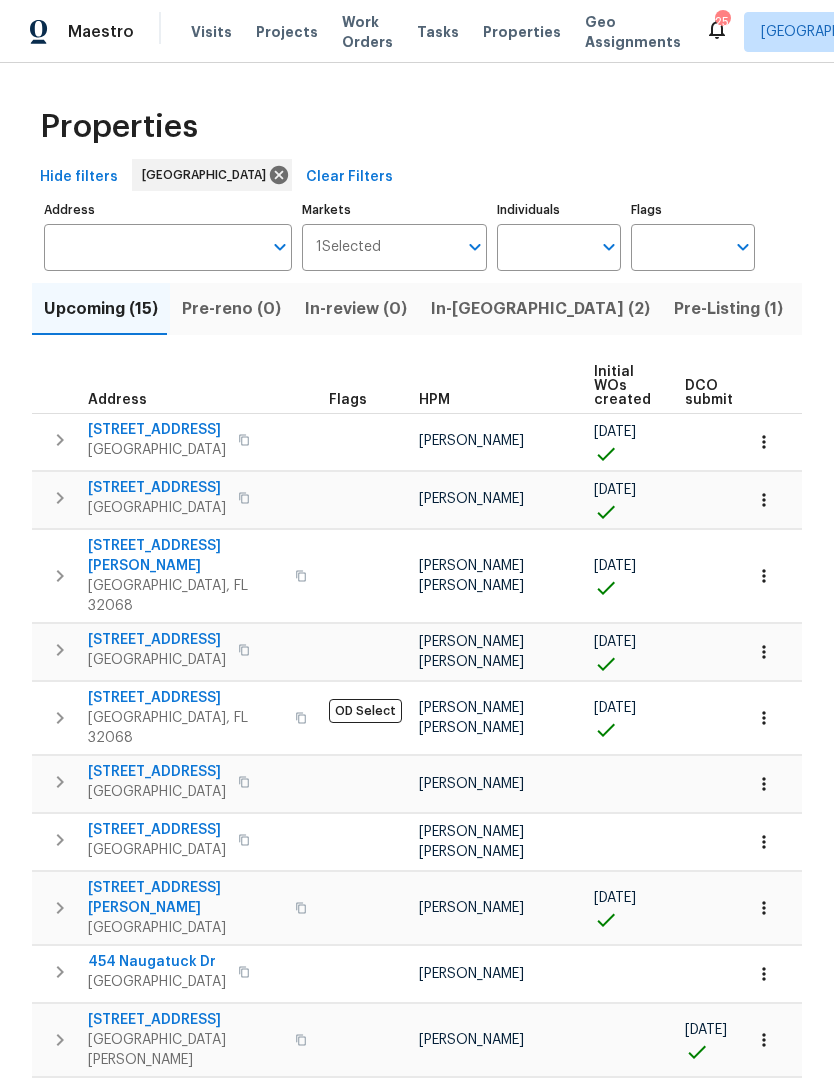 click on "Address" at bounding box center (153, 247) 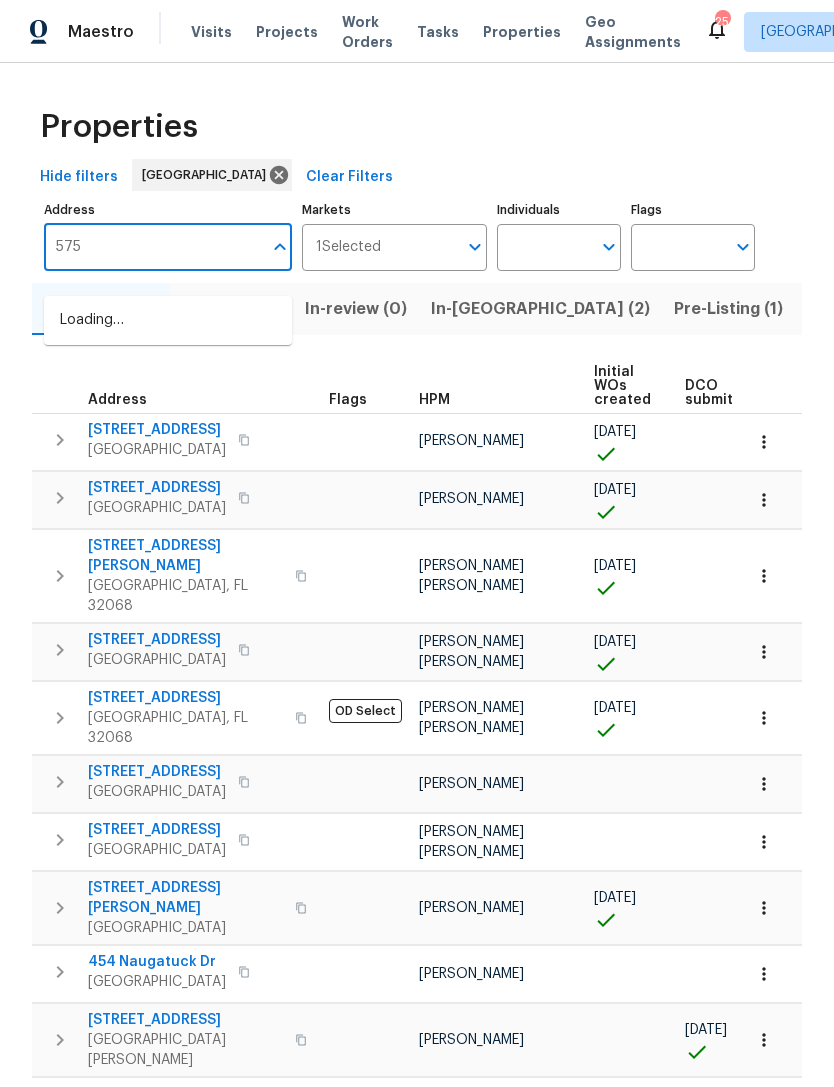 type on "5752" 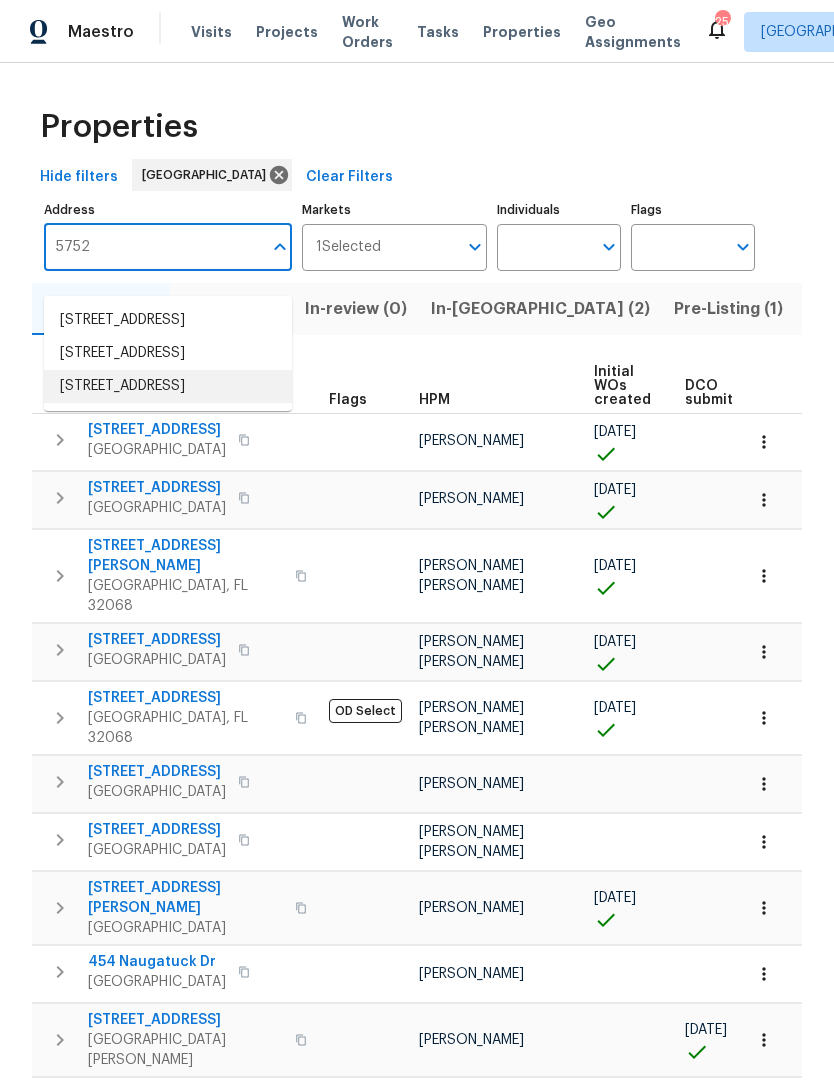 click on "5752 Oprey St Jacksonville FL 32208" at bounding box center (168, 386) 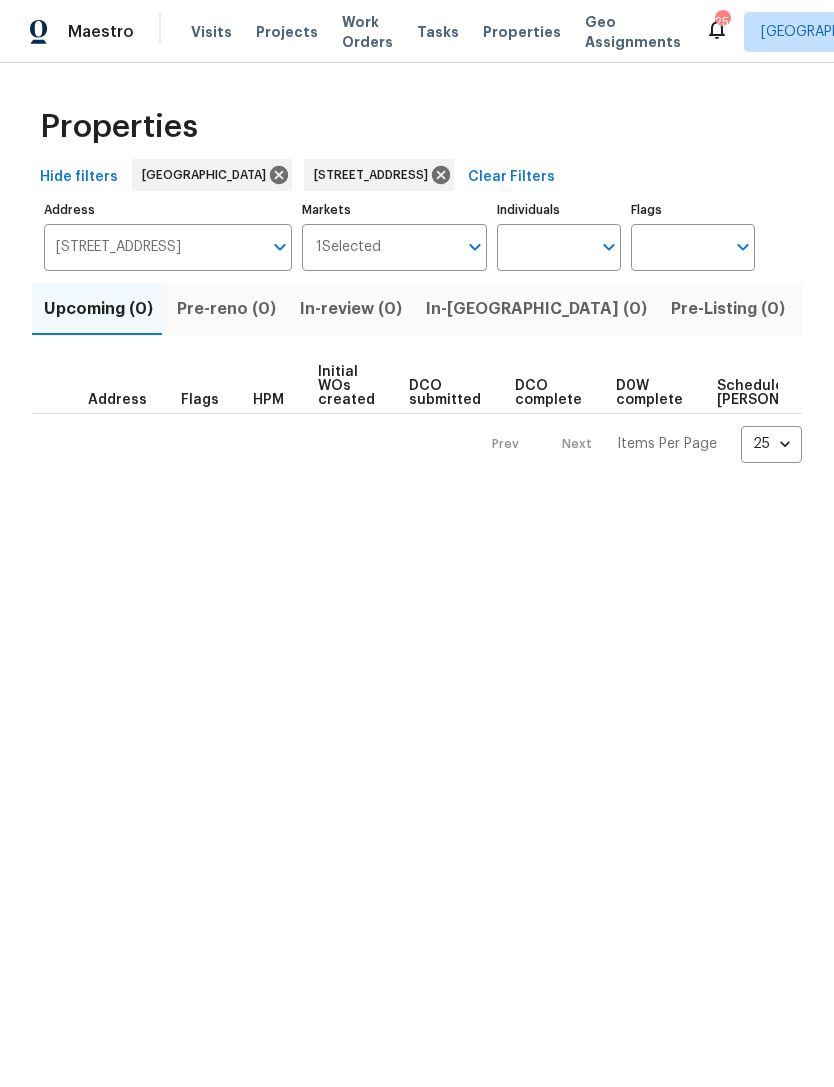 click on "Listed (1)" at bounding box center [845, 309] 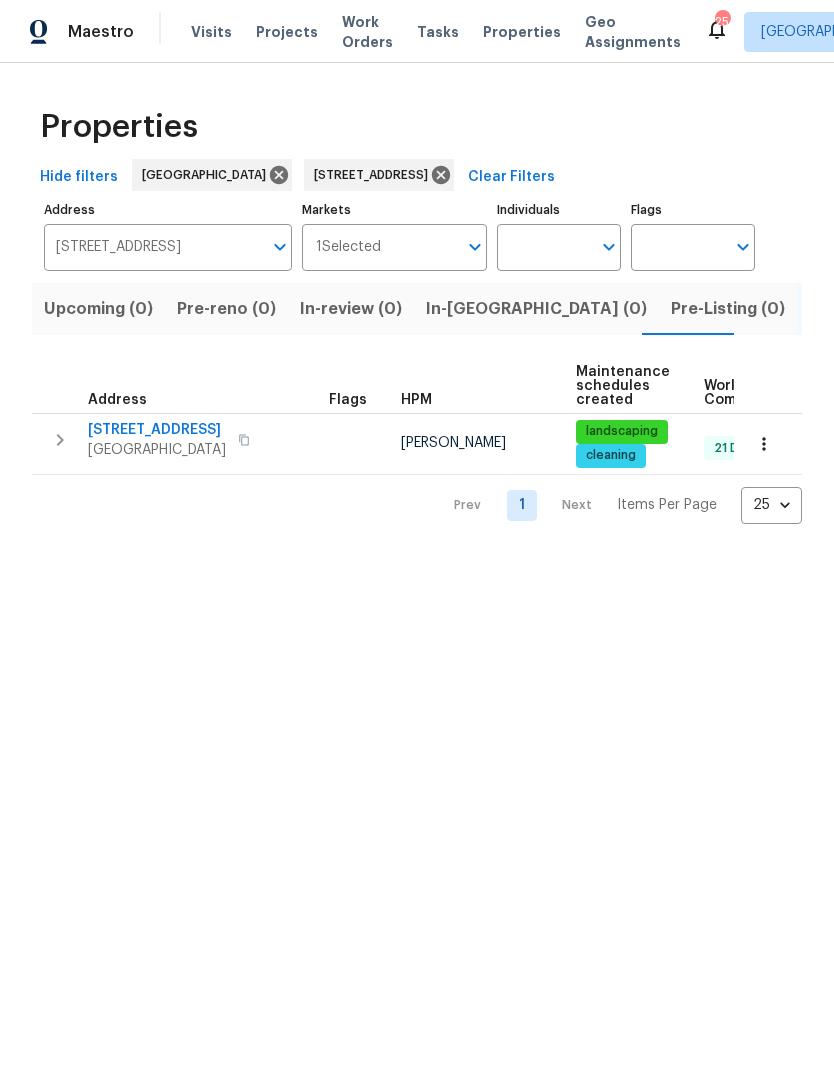click on "5752 Oprey St" at bounding box center (157, 430) 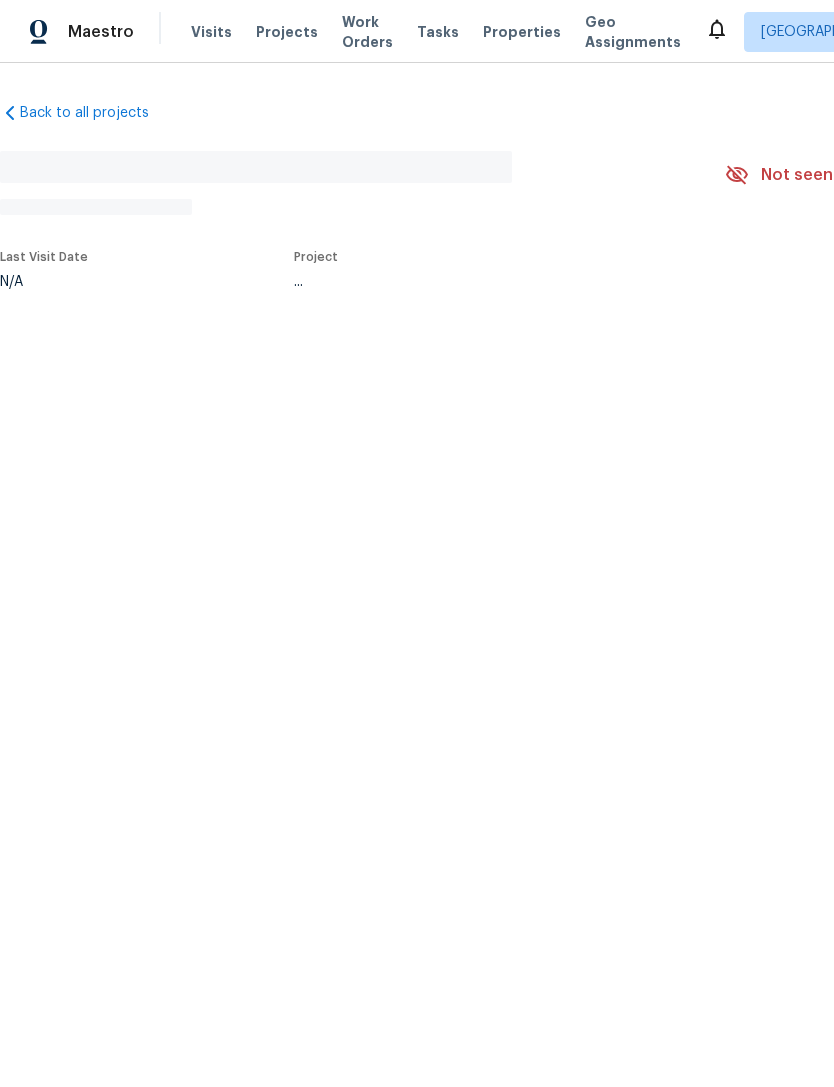 scroll, scrollTop: 0, scrollLeft: 0, axis: both 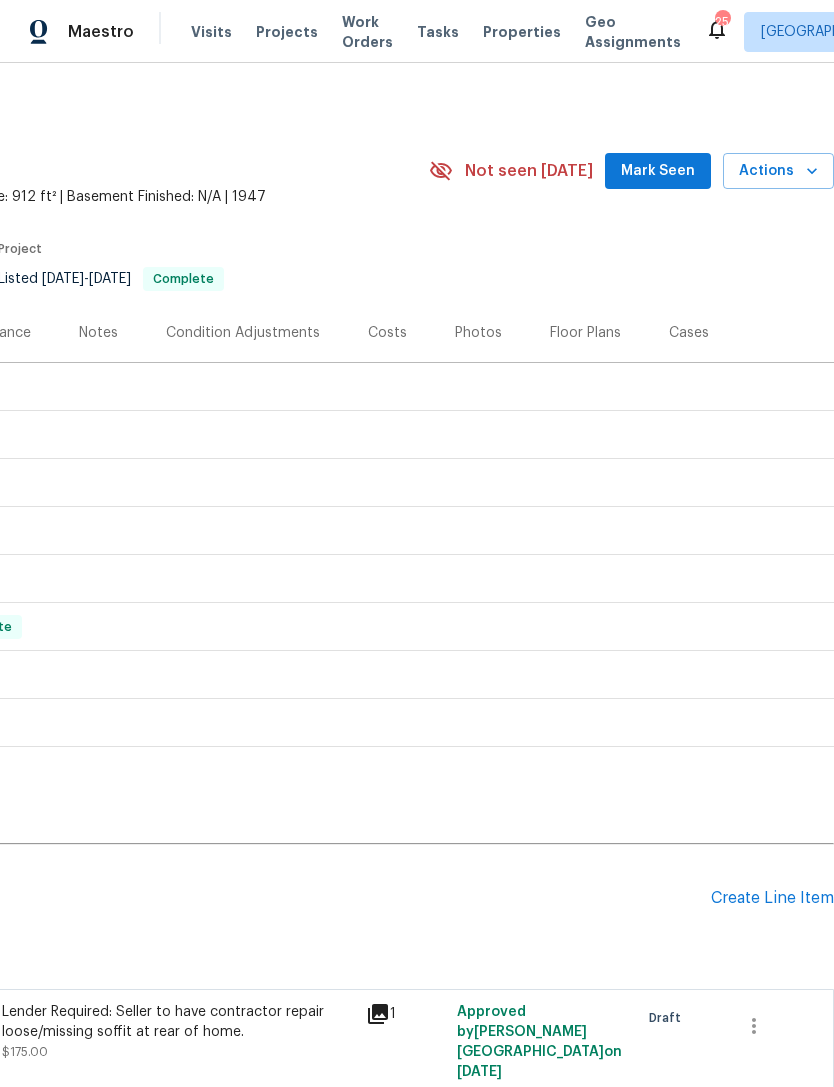 click on "Actions" at bounding box center [778, 171] 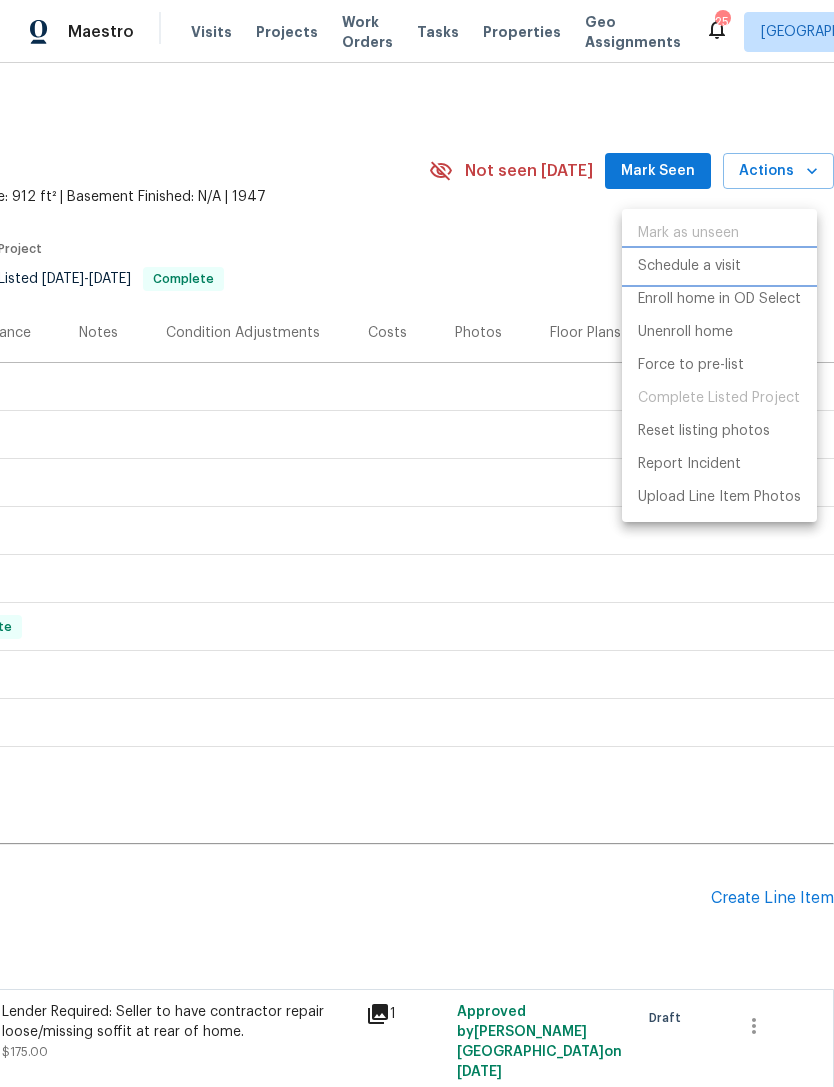 click on "Schedule a visit" at bounding box center [689, 266] 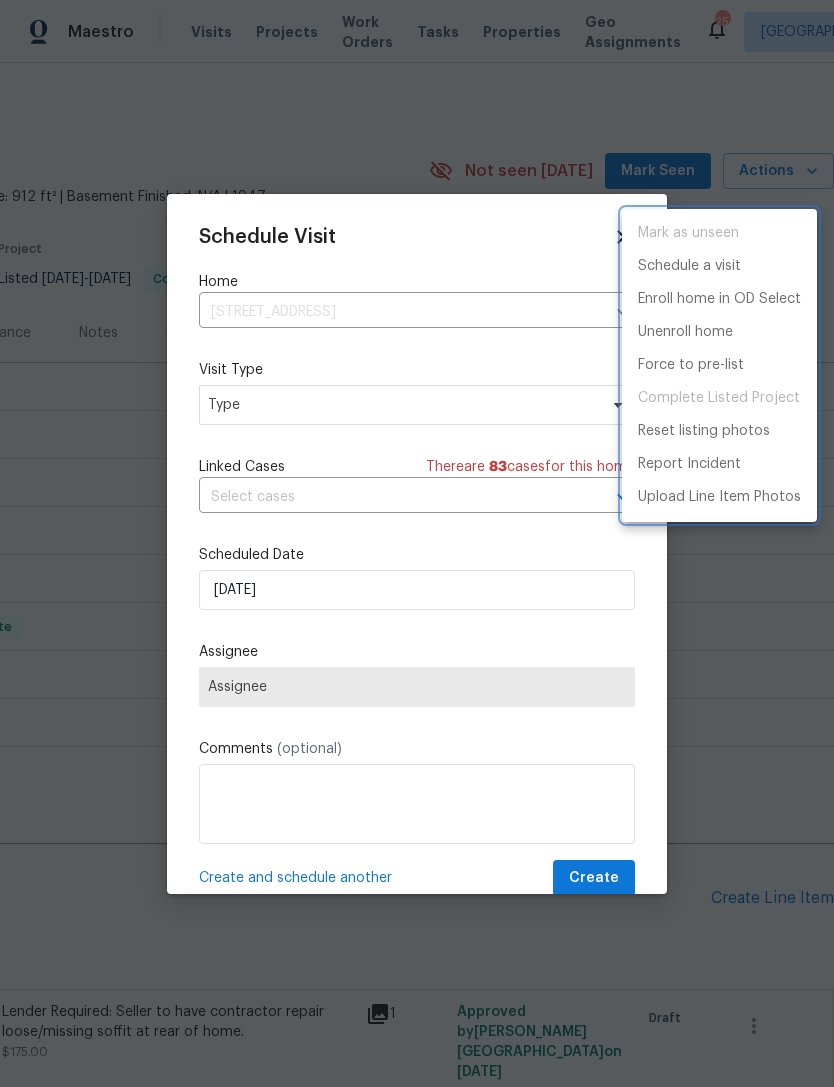 click at bounding box center (417, 543) 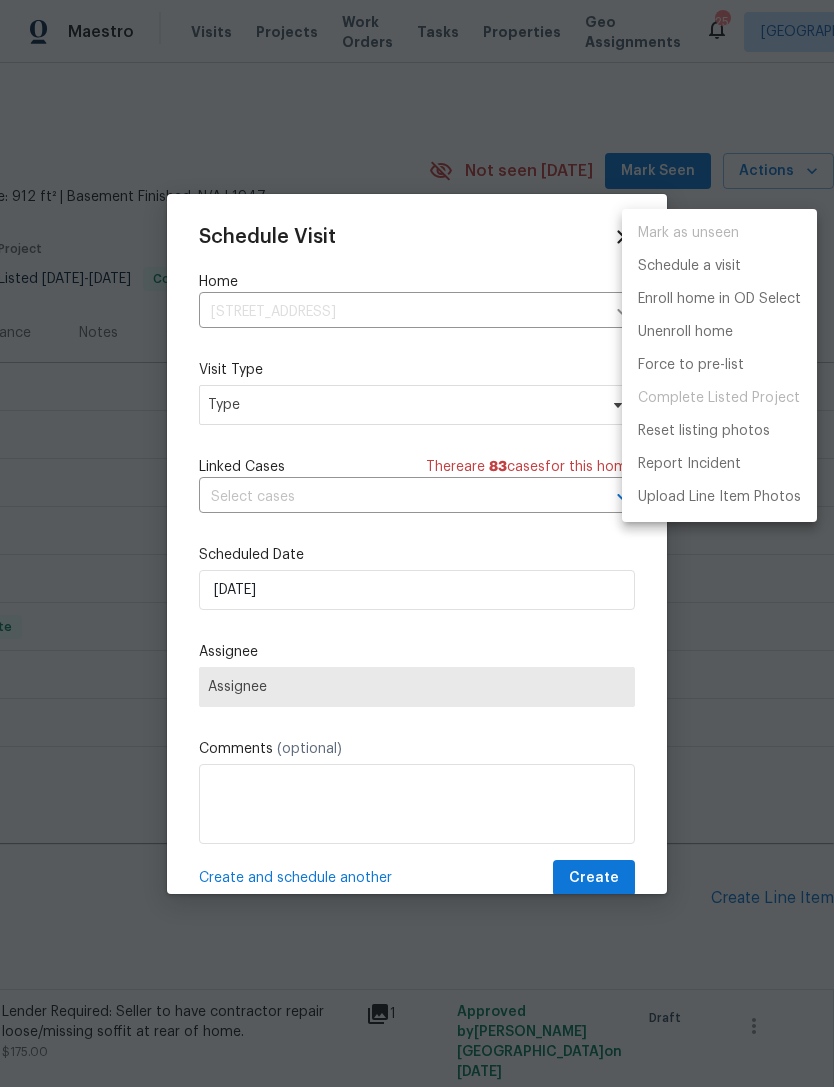 click on "Mark as unseen Schedule a visit Enroll home in OD Select Unenroll home Force to pre-list Complete Listed Project   Reset listing photos Report Incident Upload Line Item Photos" at bounding box center [417, 543] 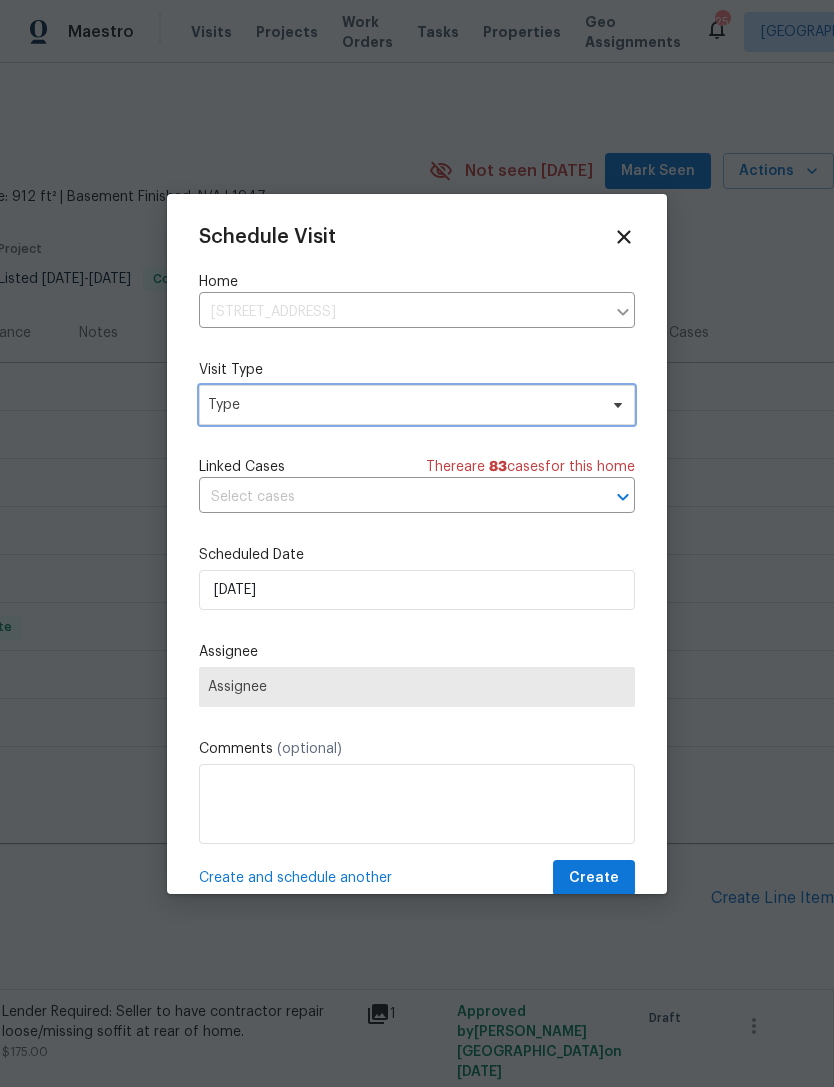 click on "Type" at bounding box center (402, 405) 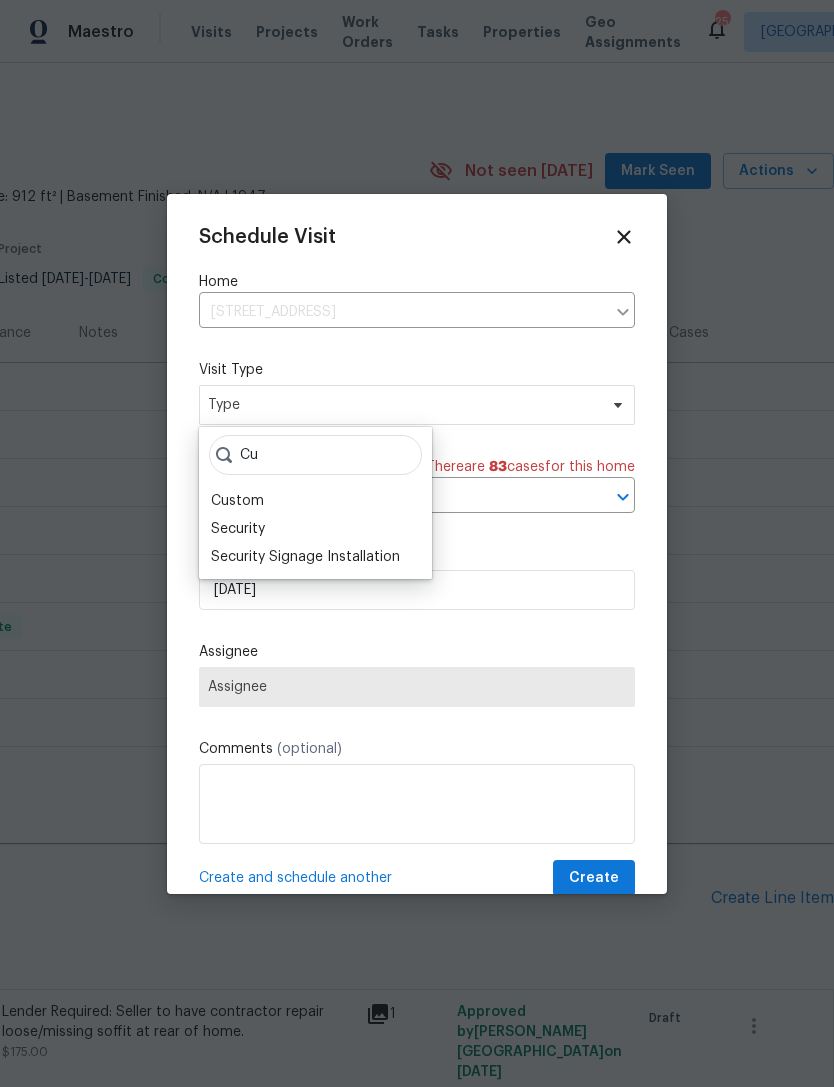 type on "Cu" 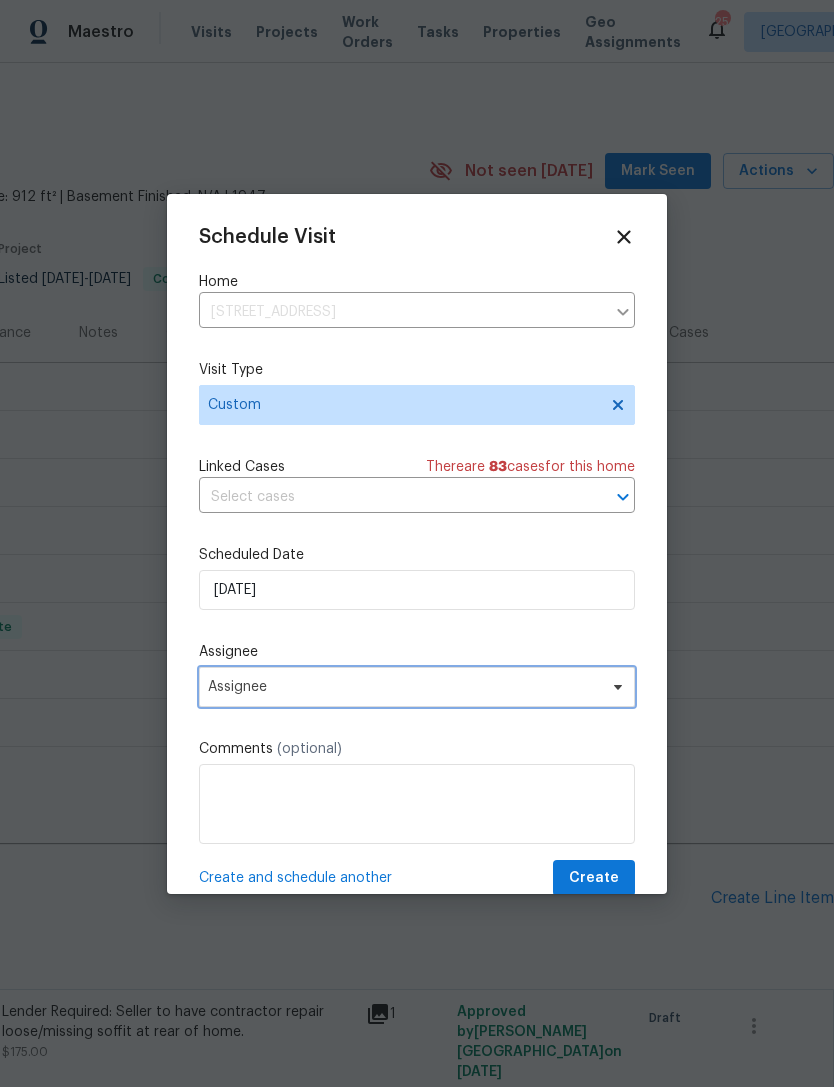 click on "Assignee" at bounding box center (404, 687) 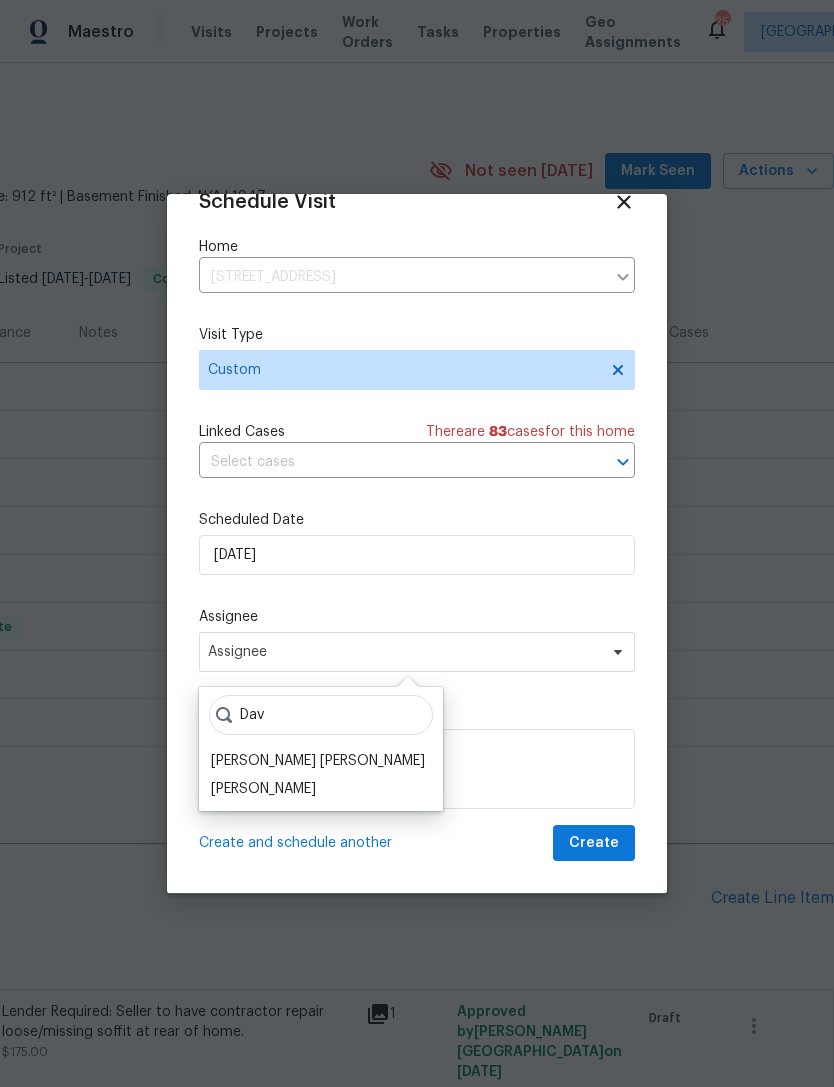 scroll, scrollTop: 39, scrollLeft: 0, axis: vertical 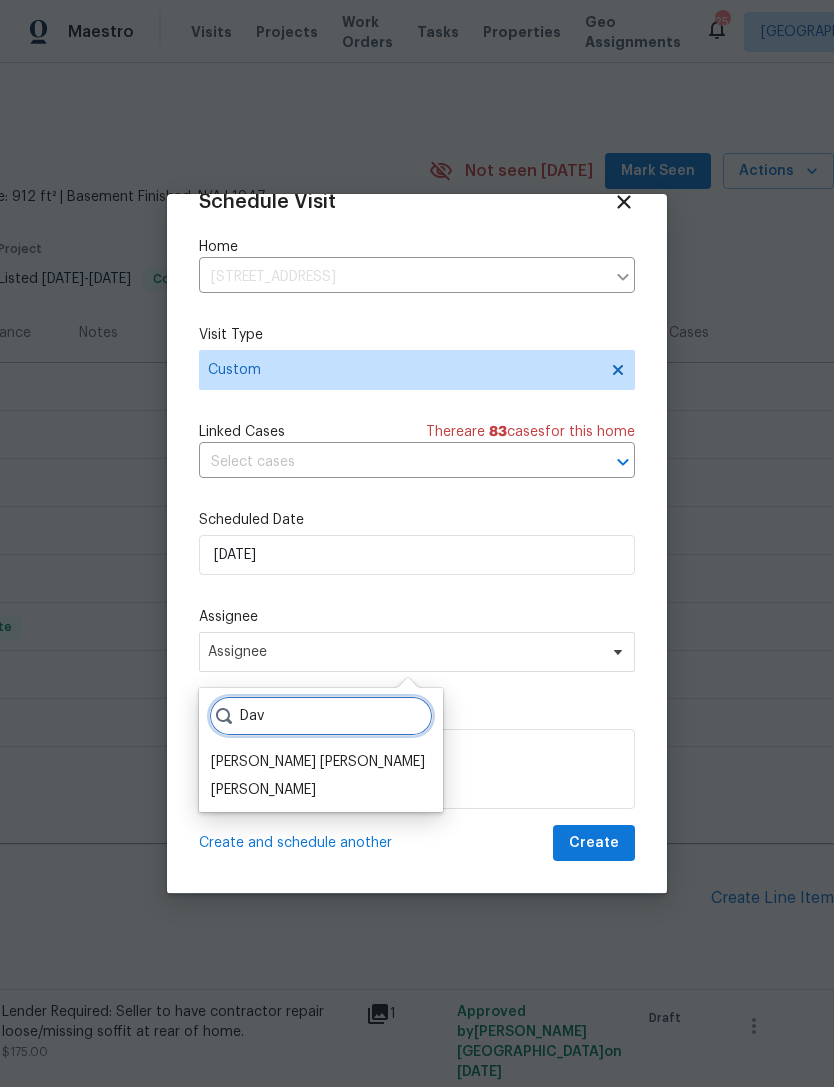 type on "Dav" 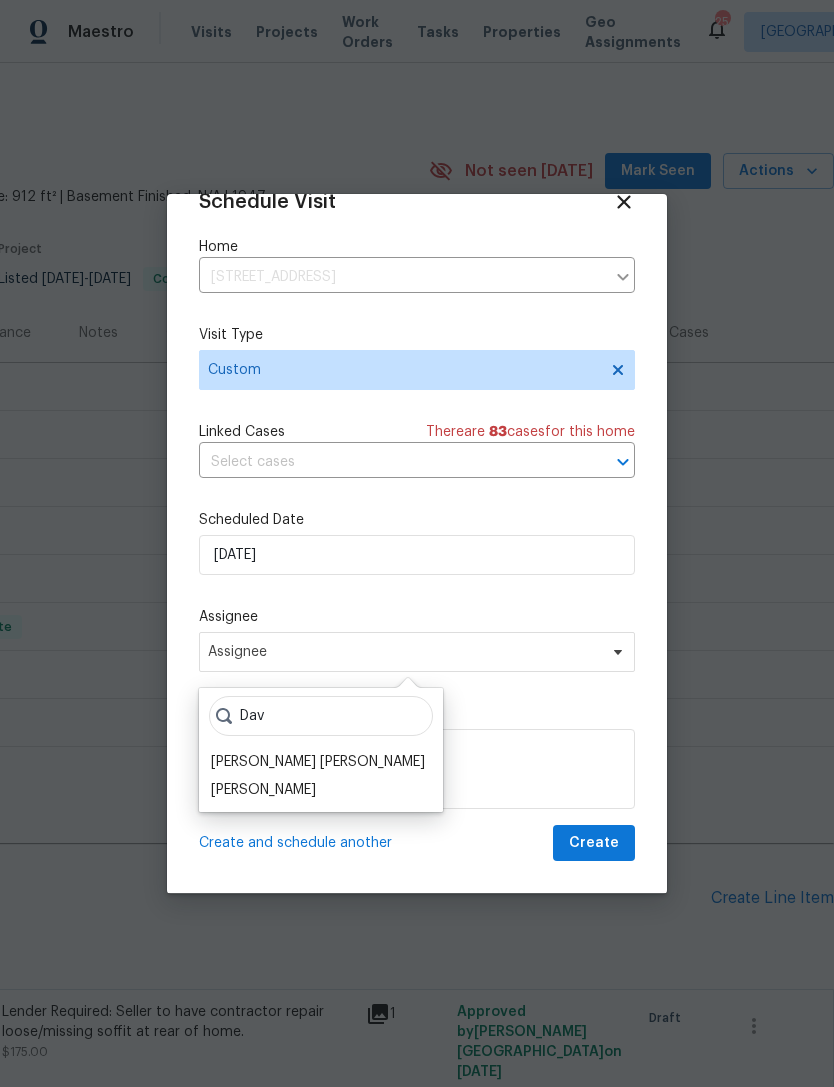 click on "[PERSON_NAME] [PERSON_NAME]" at bounding box center [318, 762] 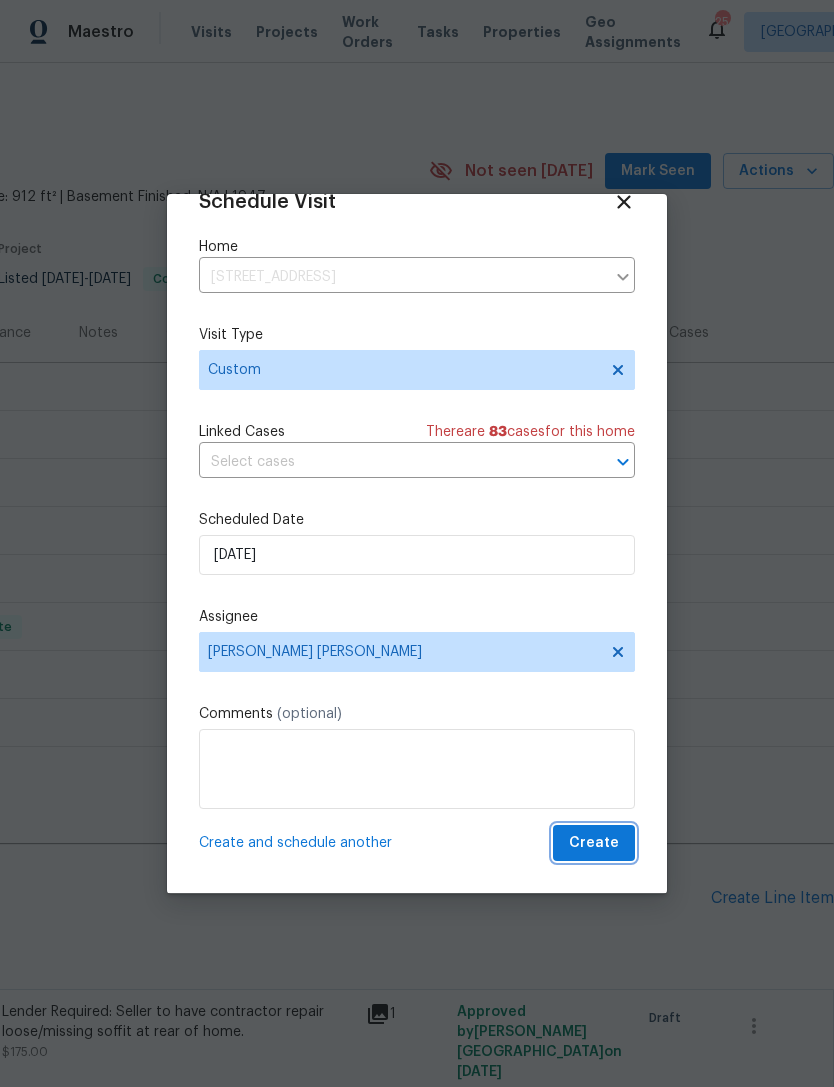 click on "Create" at bounding box center (594, 843) 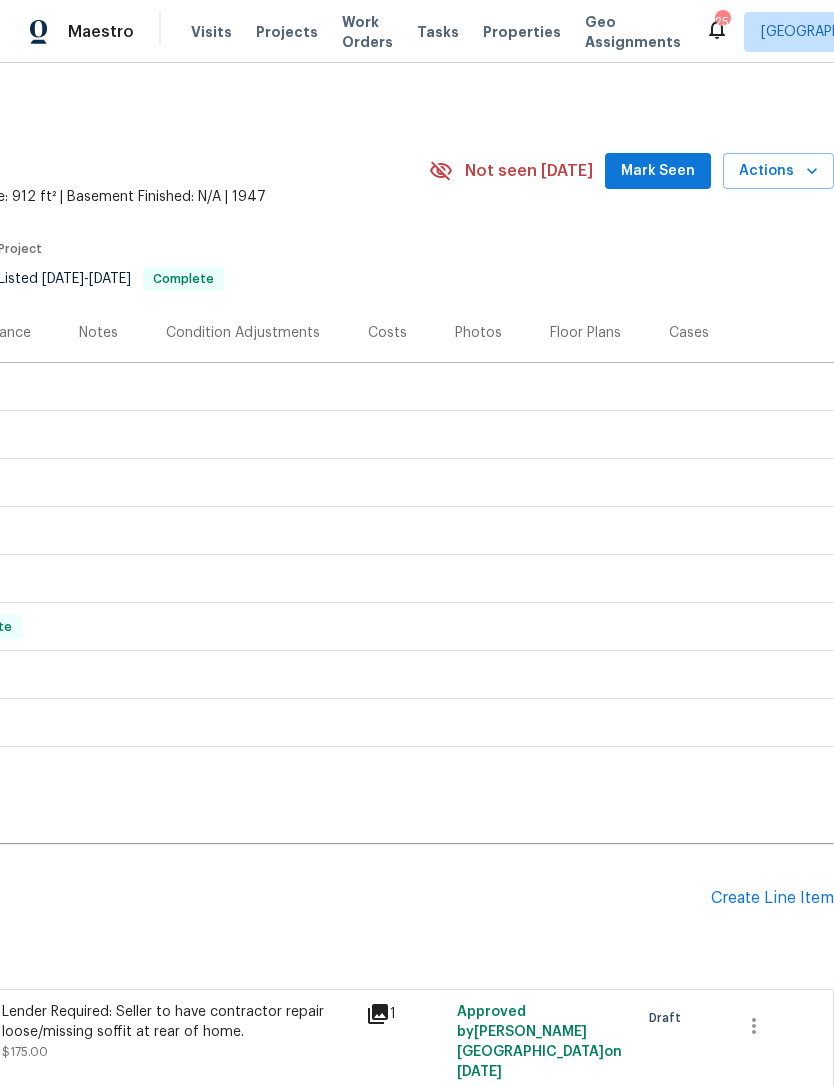 click on "Properties" at bounding box center (522, 32) 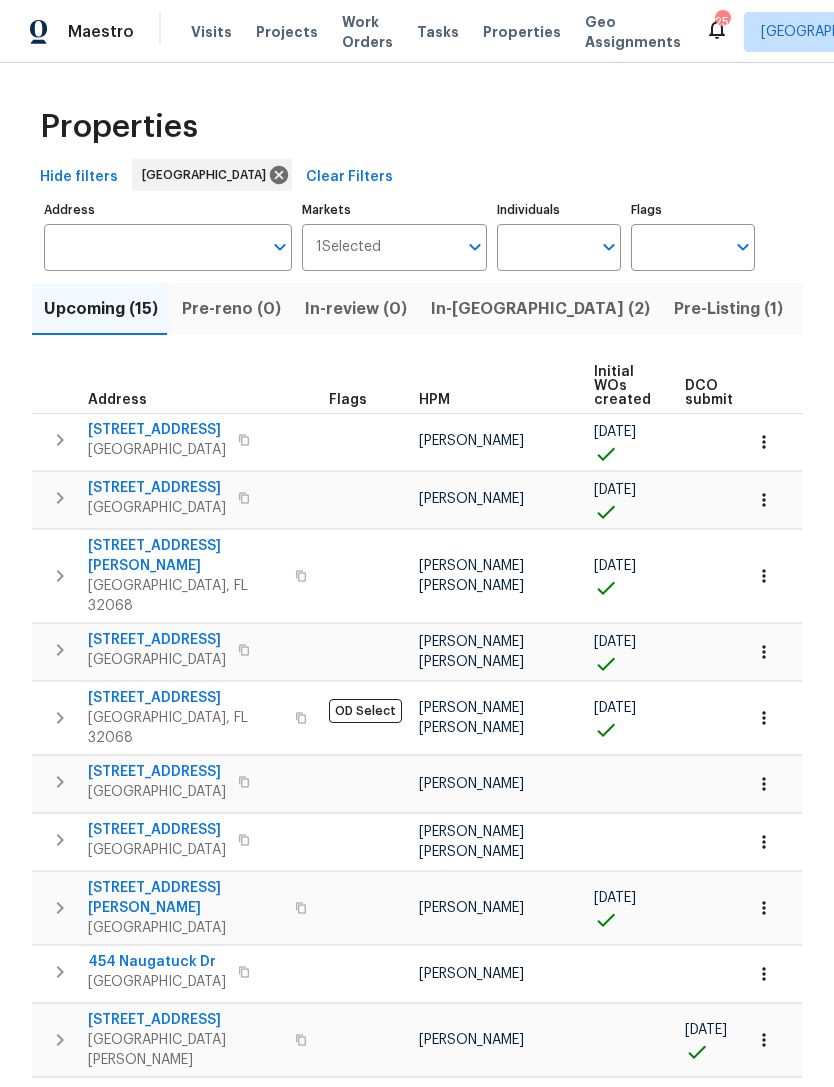 click on "Address" at bounding box center (153, 247) 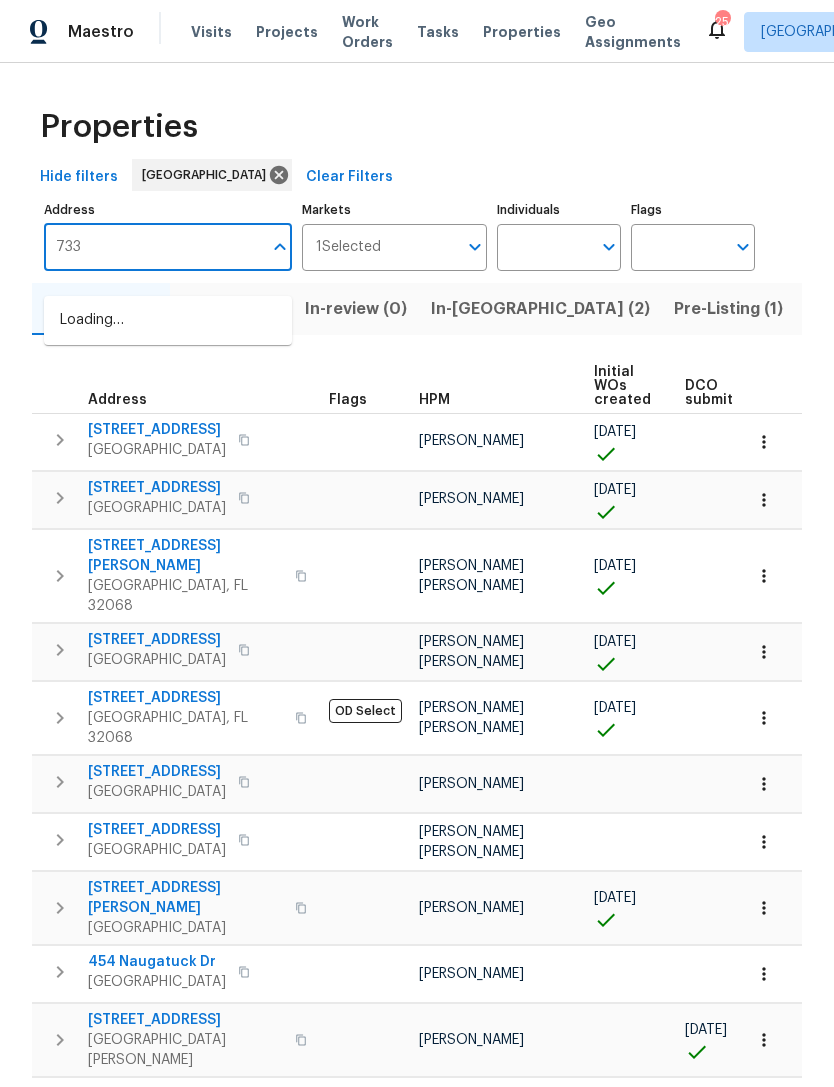 type on "7333" 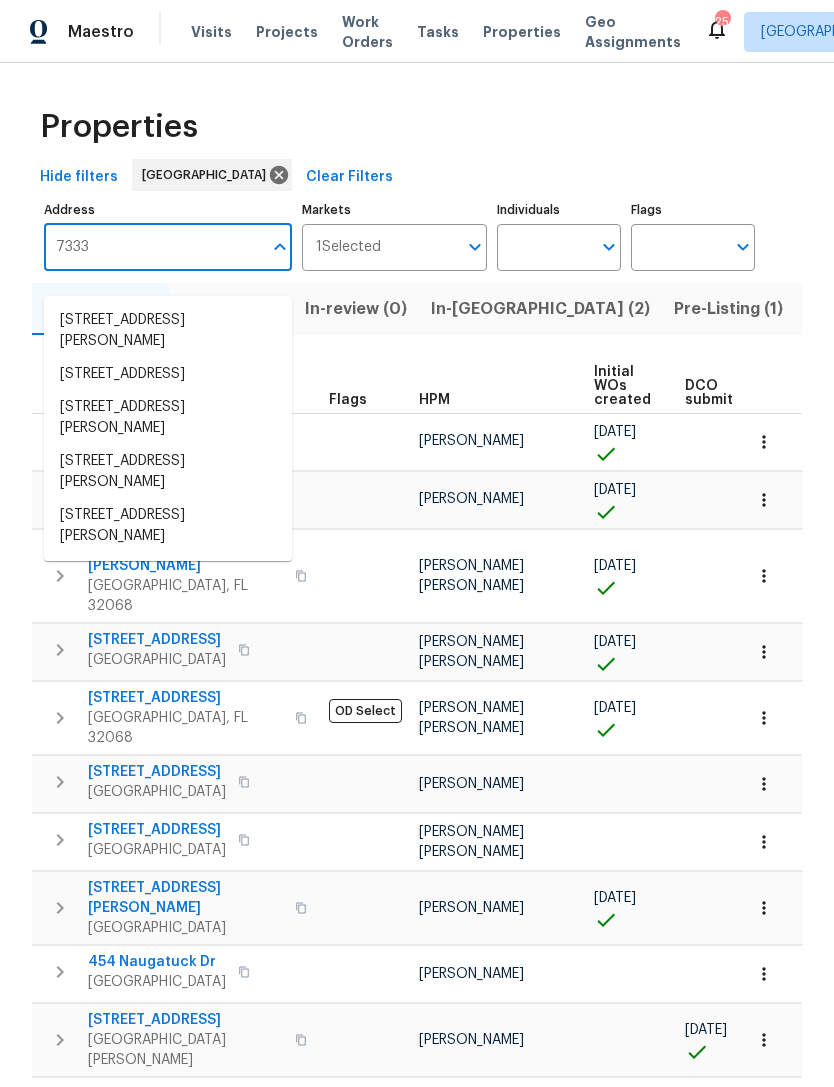 click on "7333 Ortega Hills Dr Jacksonville FL 32244" at bounding box center [168, 472] 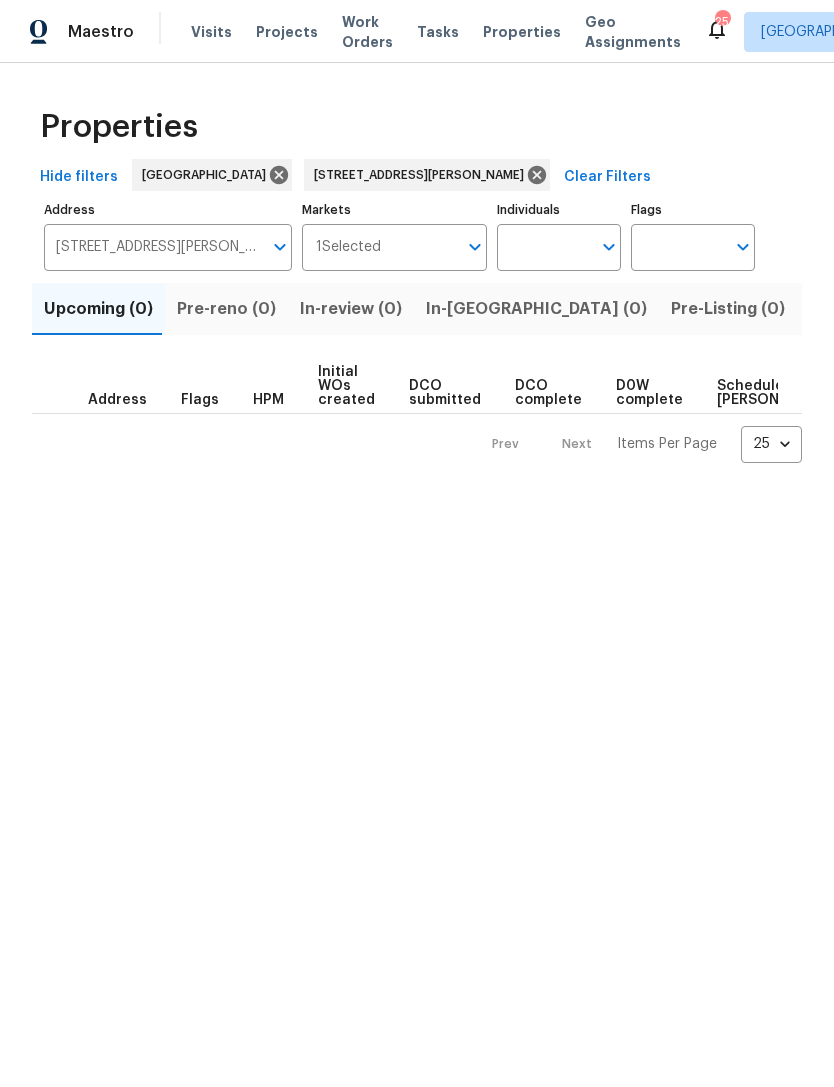 click on "Listed (1)" at bounding box center [845, 309] 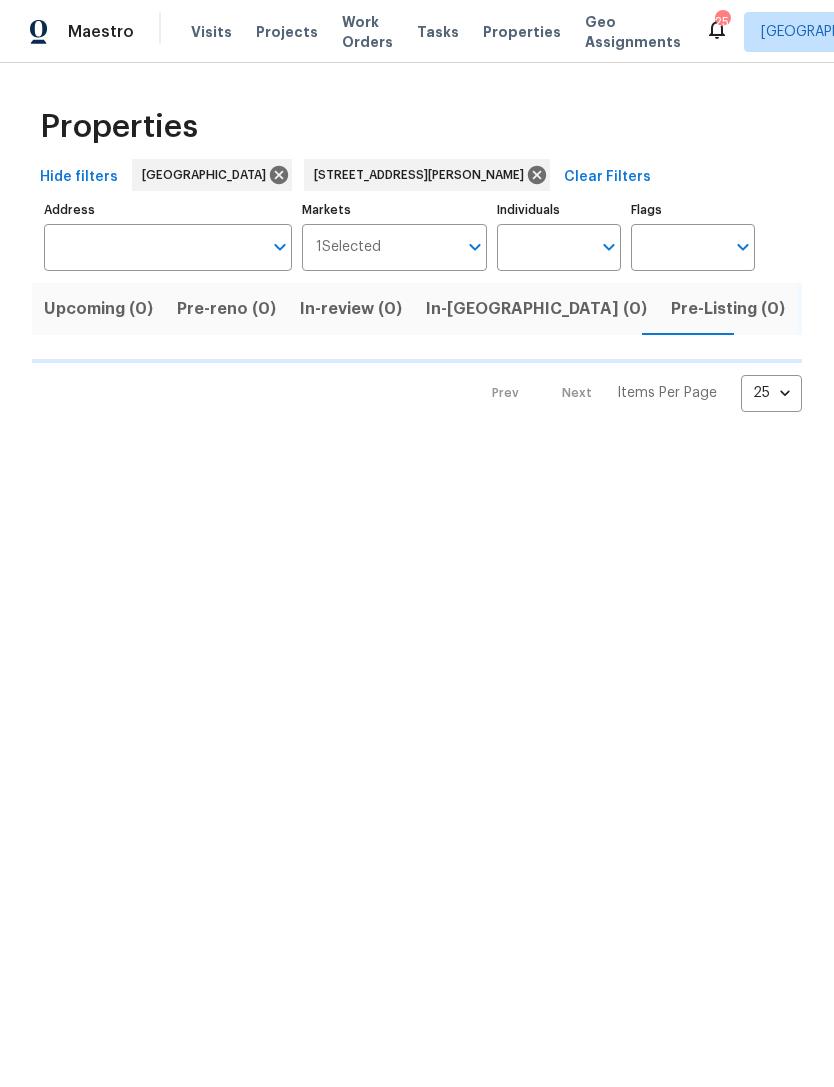 type on "7333 Ortega Hills Dr Jacksonville FL 32244" 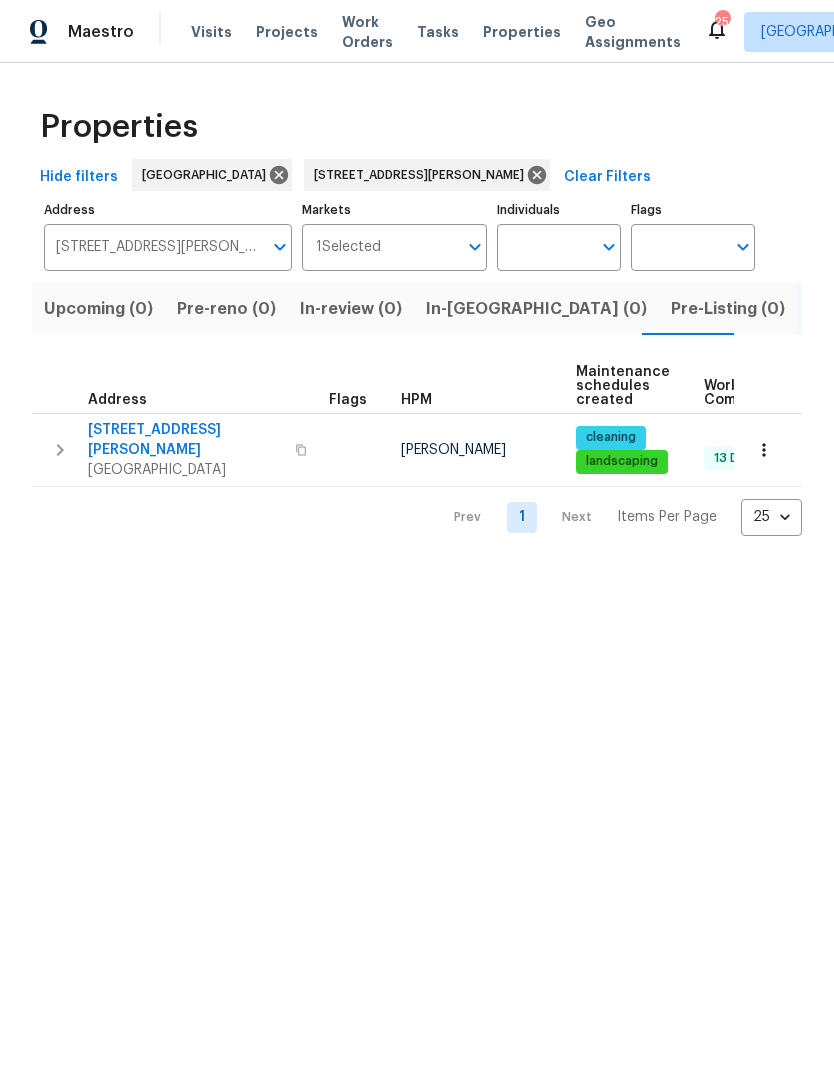 click on "7333 Ortega Hills Dr" at bounding box center (185, 440) 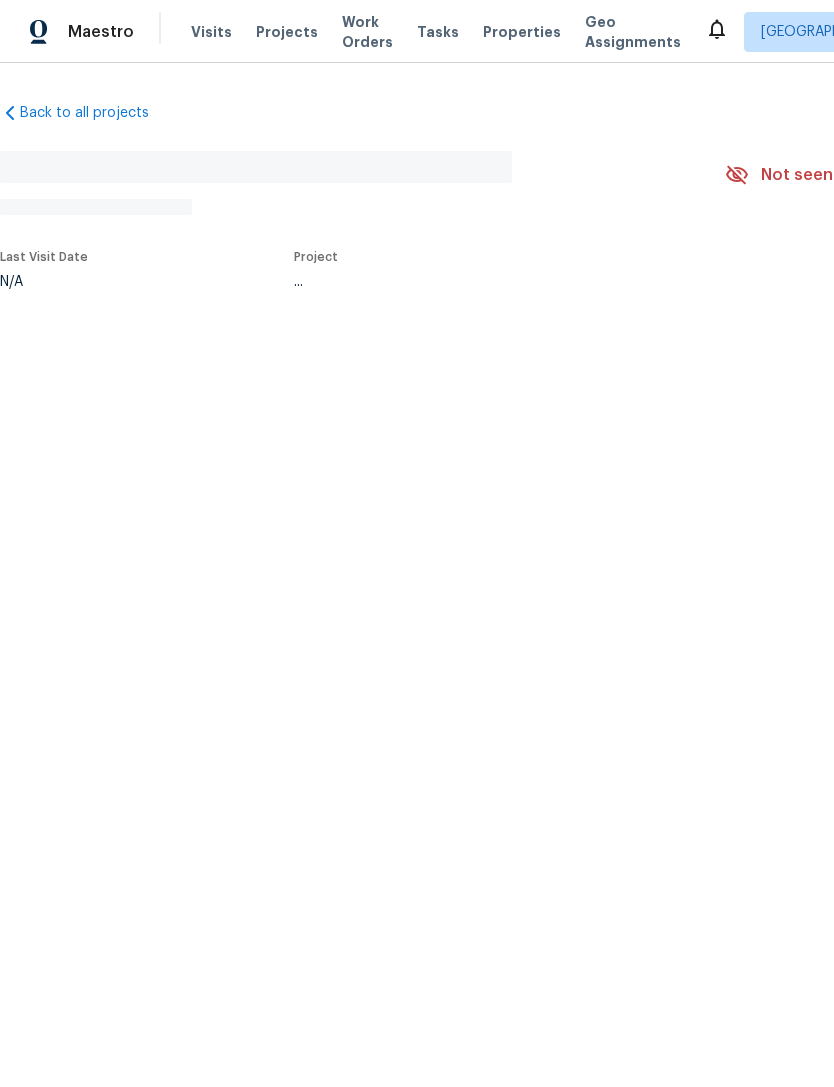 scroll, scrollTop: 0, scrollLeft: 0, axis: both 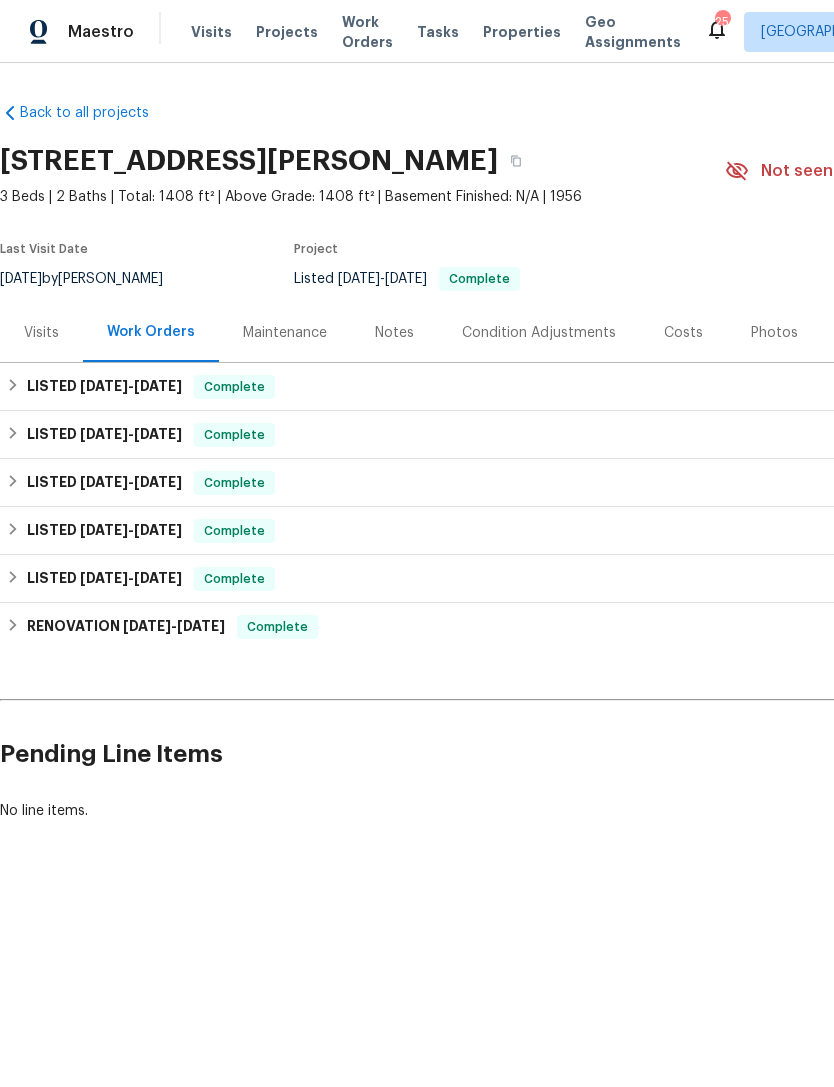 click on "Visits" at bounding box center [41, 333] 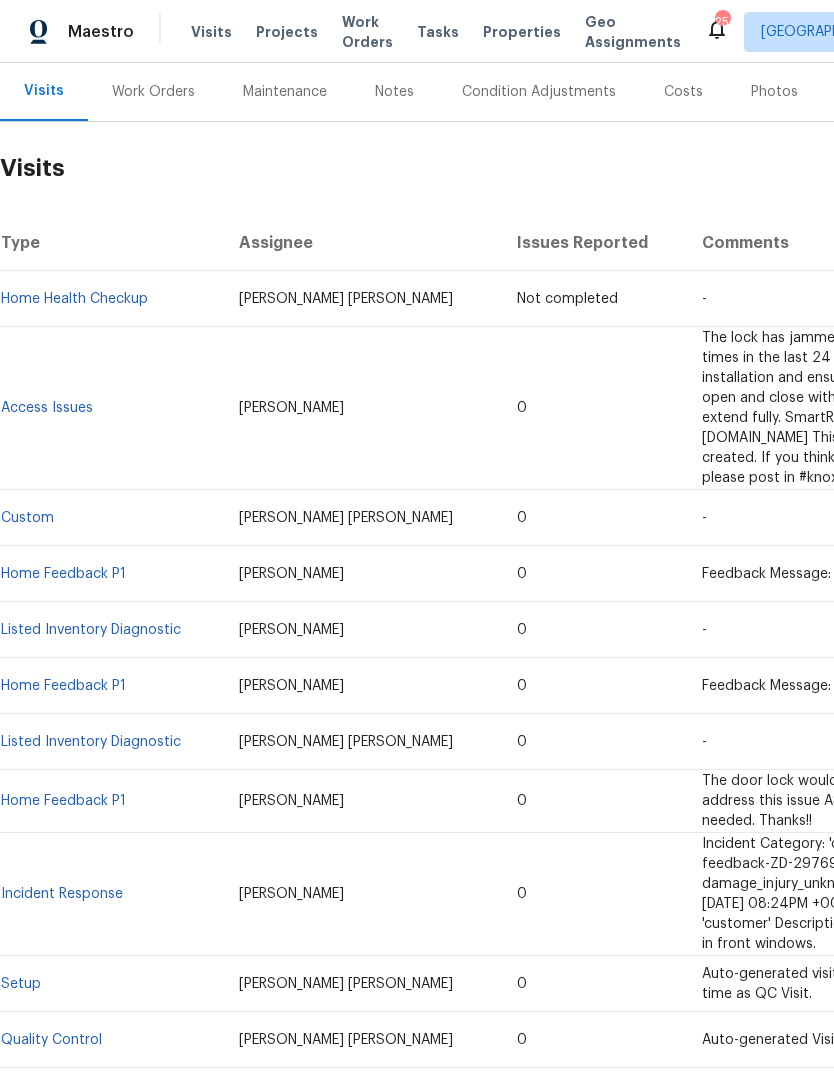 scroll, scrollTop: 252, scrollLeft: 0, axis: vertical 